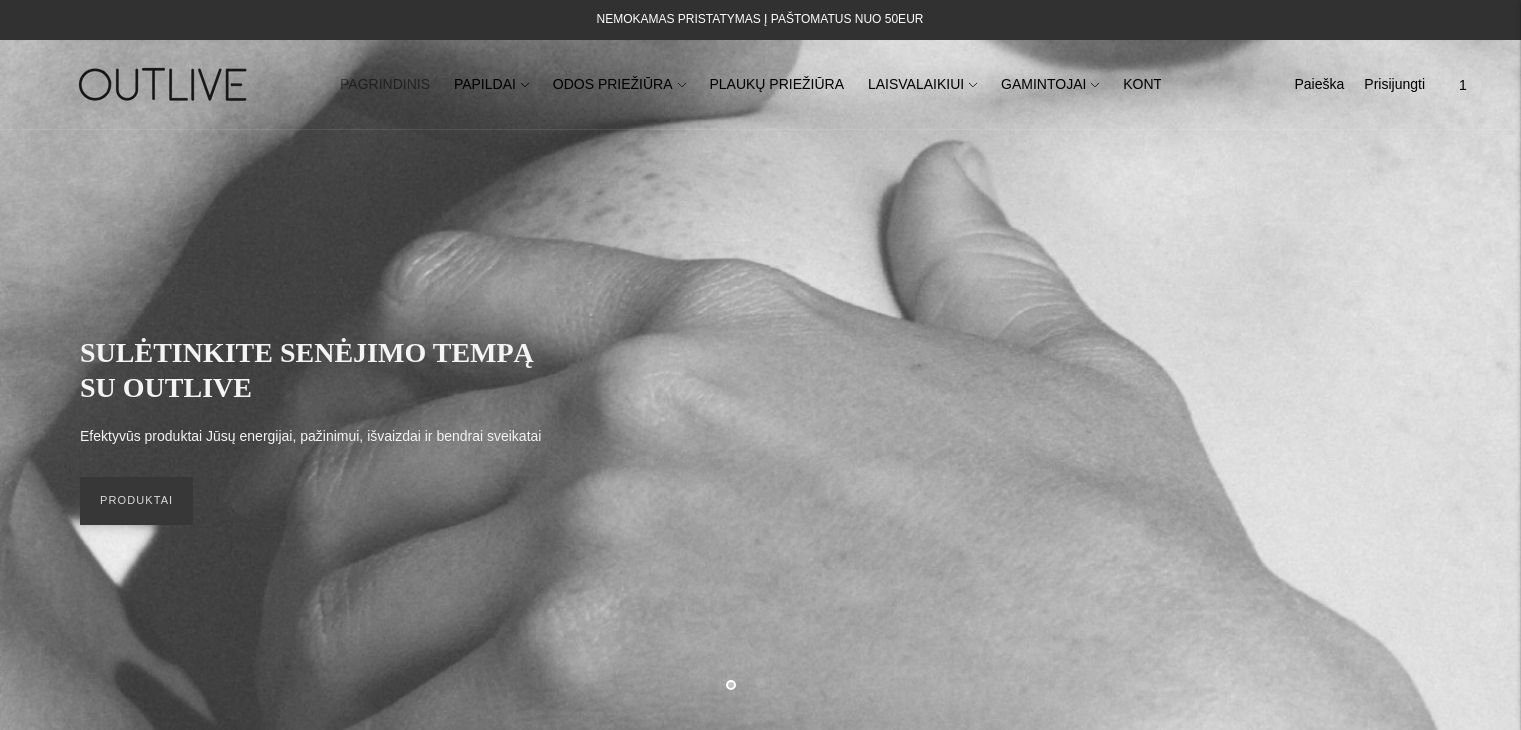 scroll, scrollTop: 0, scrollLeft: 0, axis: both 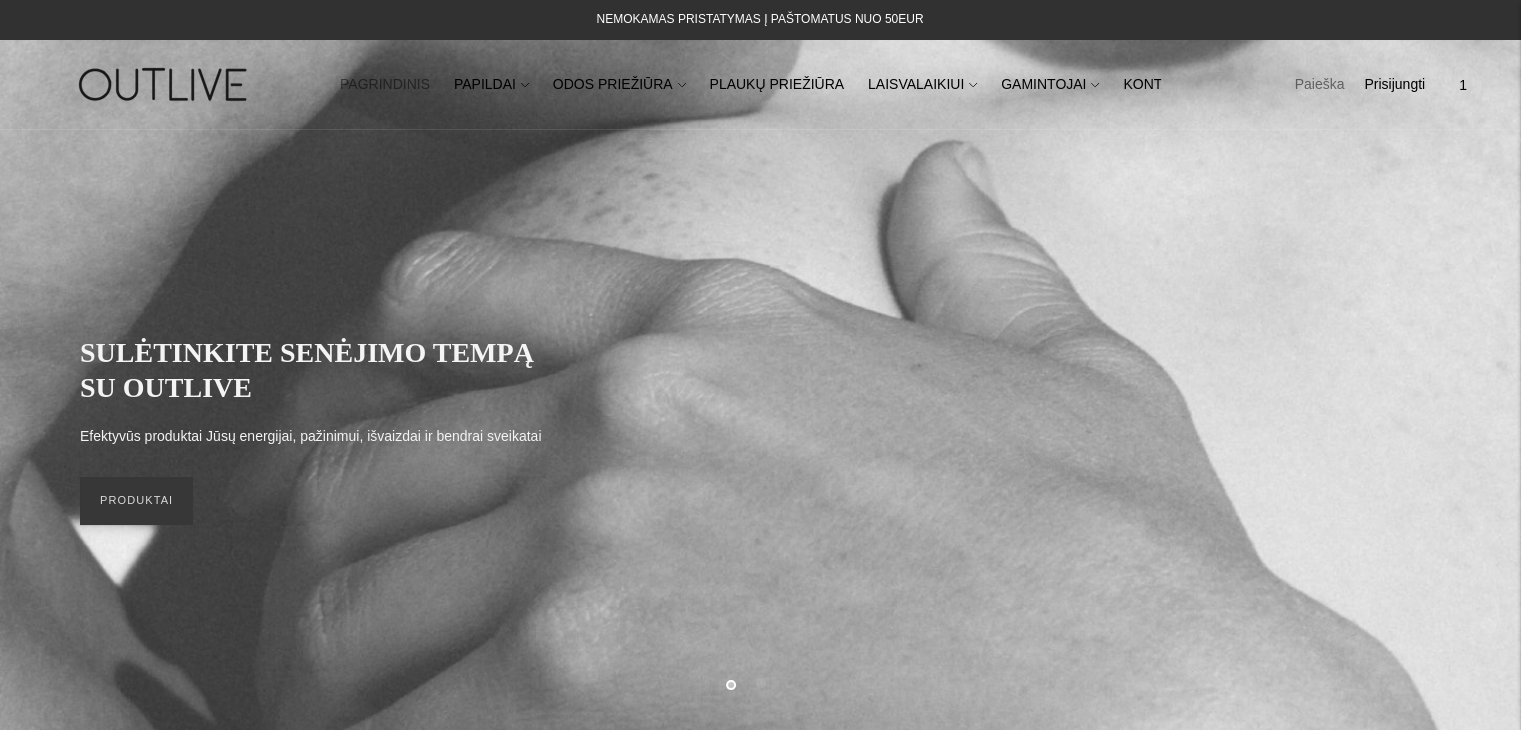 click on "Paieška" 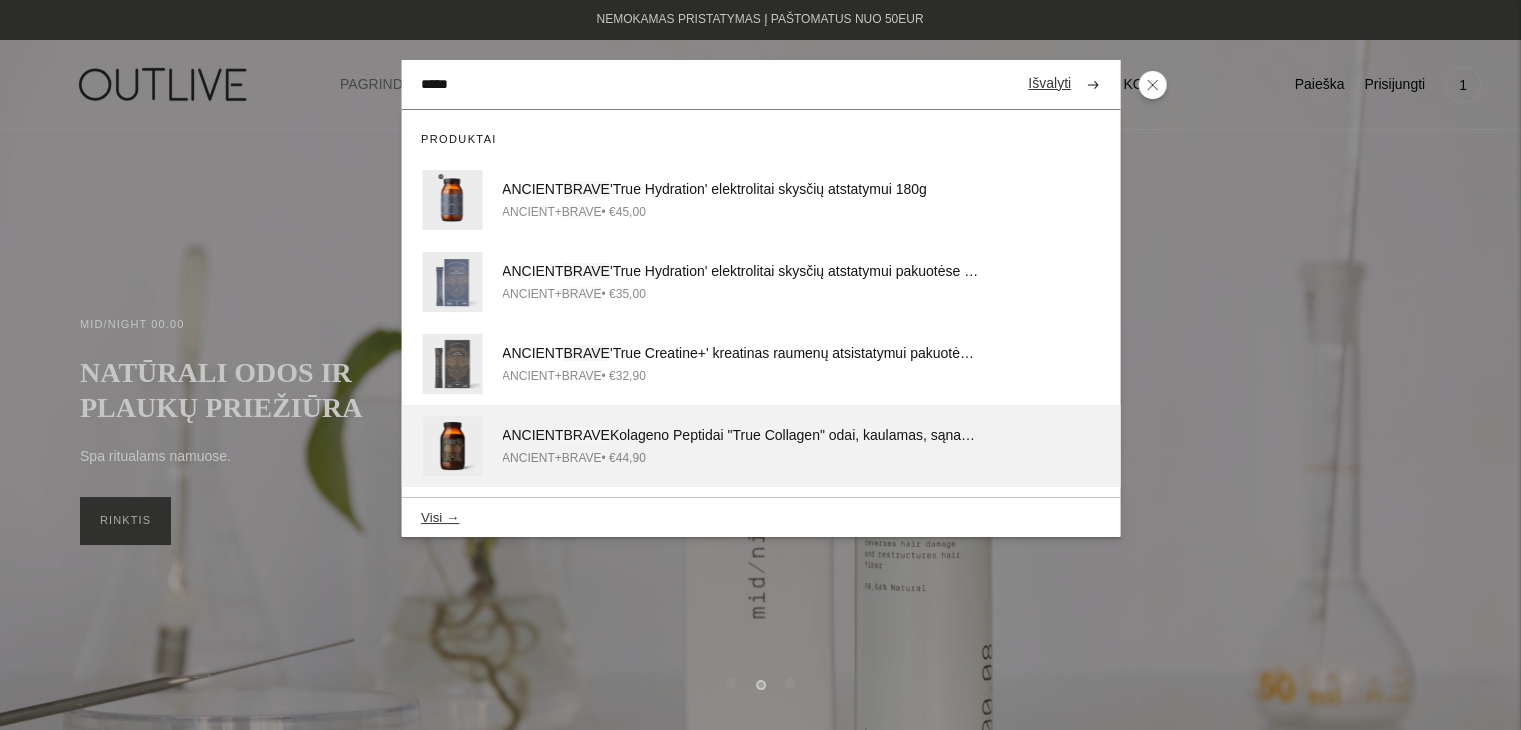 type on "*****" 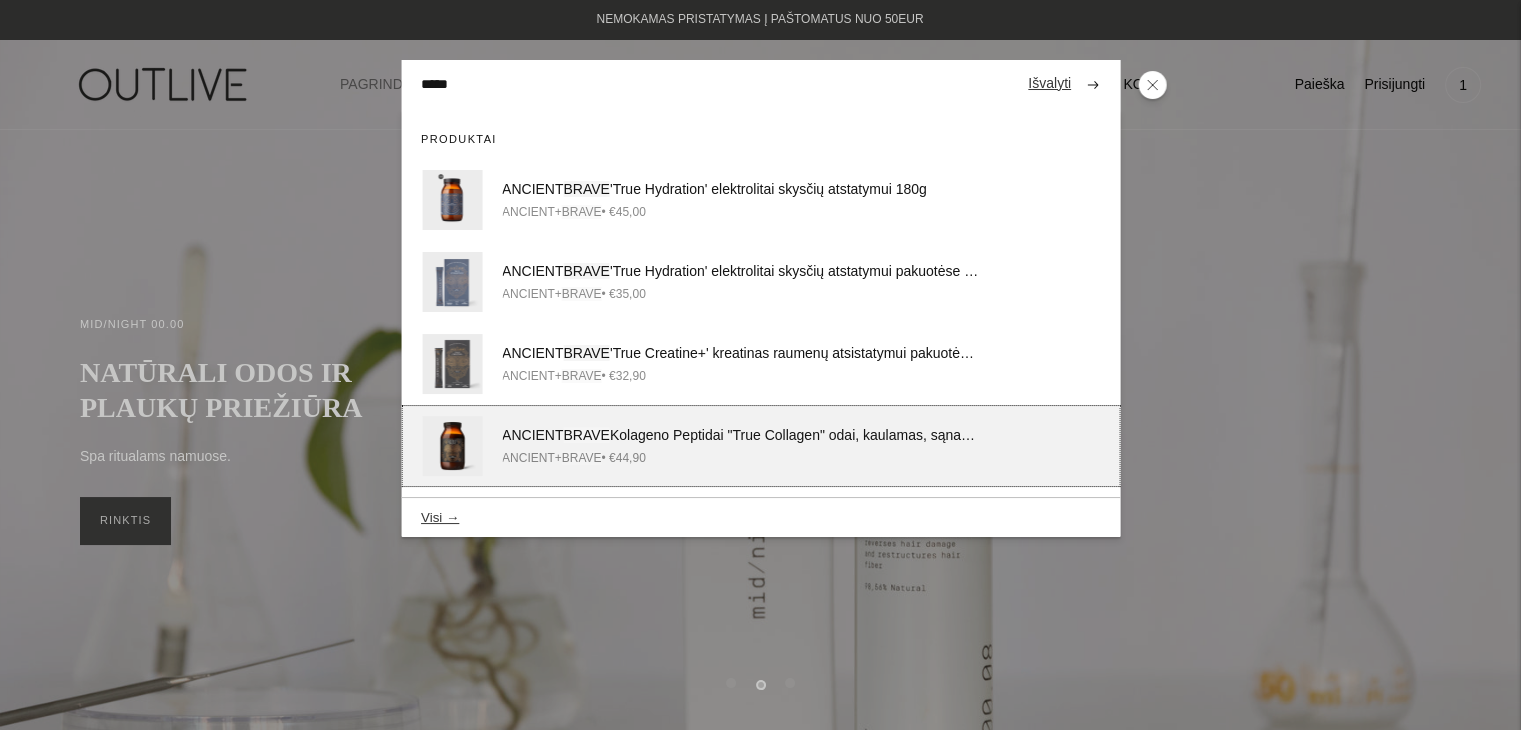 click on "ANCIENT  BRAVE  Kolageno Peptidai "True Collagen" odai, kaulamas, sąnariams 200g" 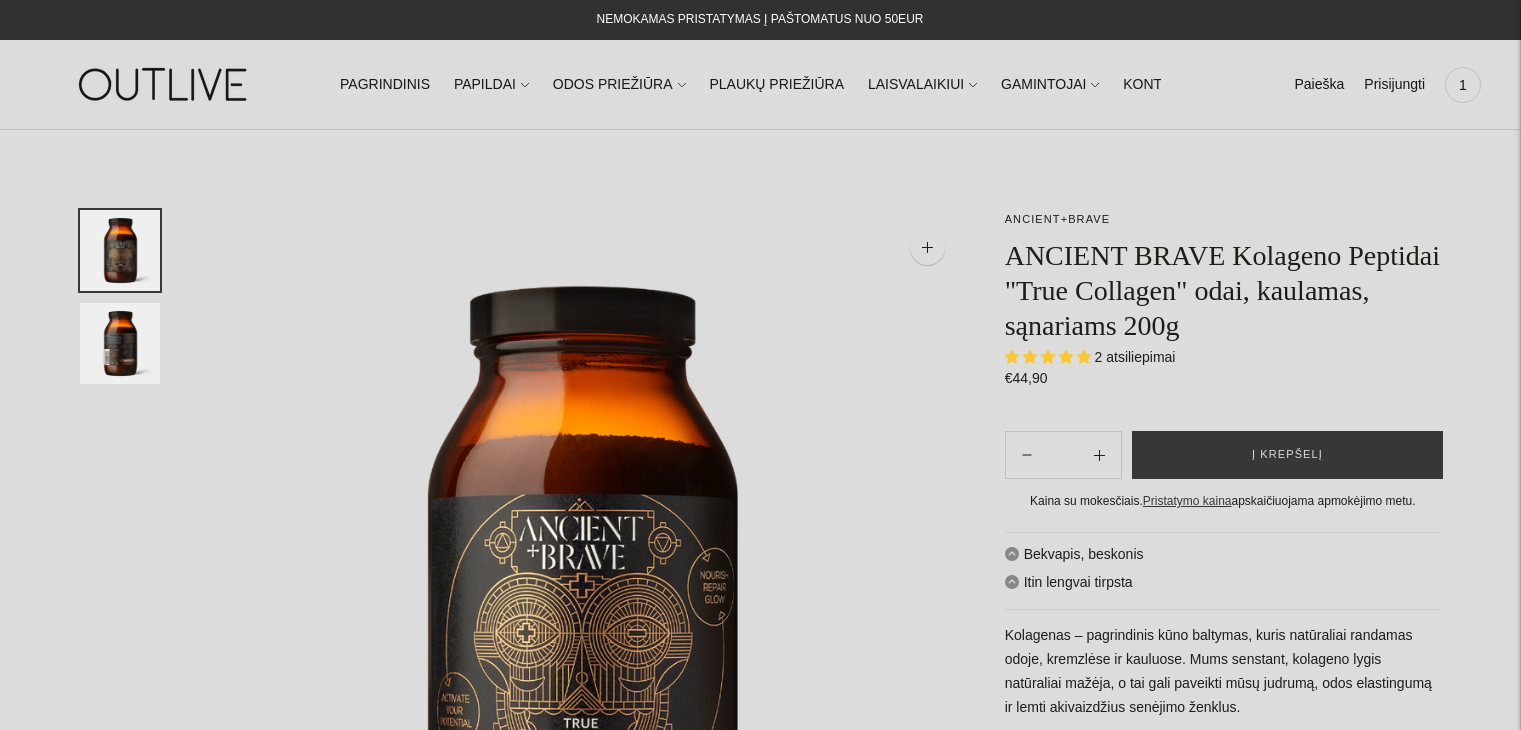 scroll, scrollTop: 0, scrollLeft: 0, axis: both 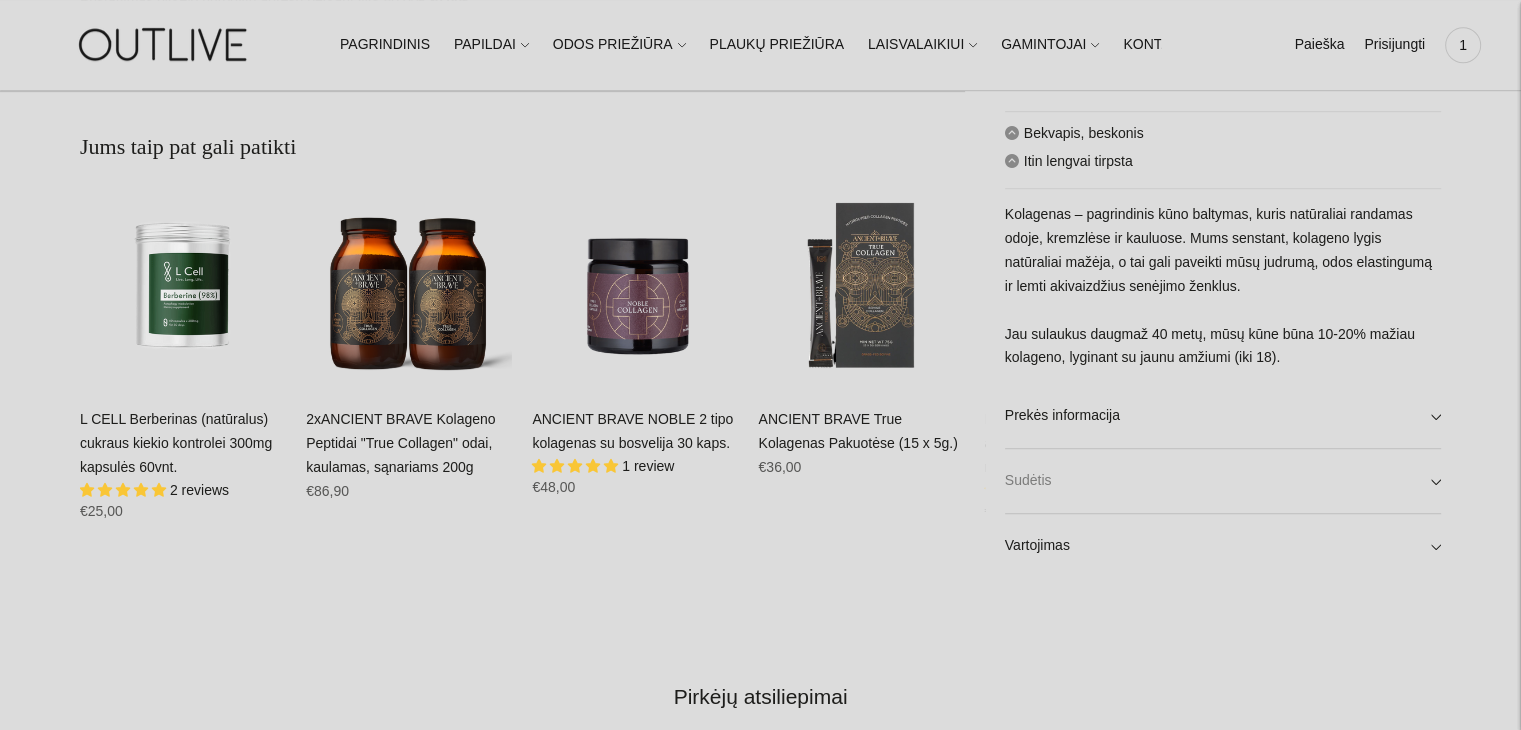 click on "Sudėtis" at bounding box center (1223, 481) 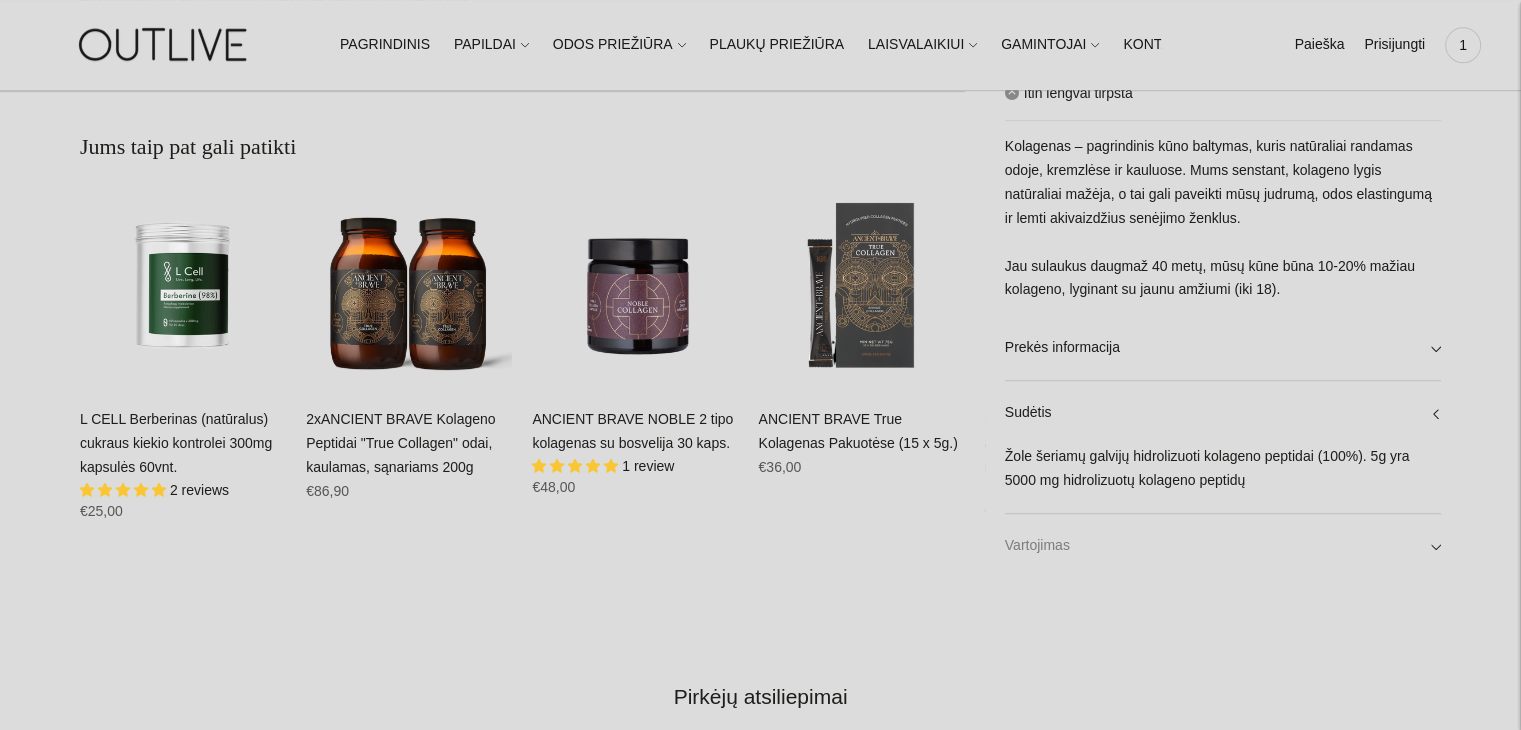 click on "Vartojimas" at bounding box center [1223, 546] 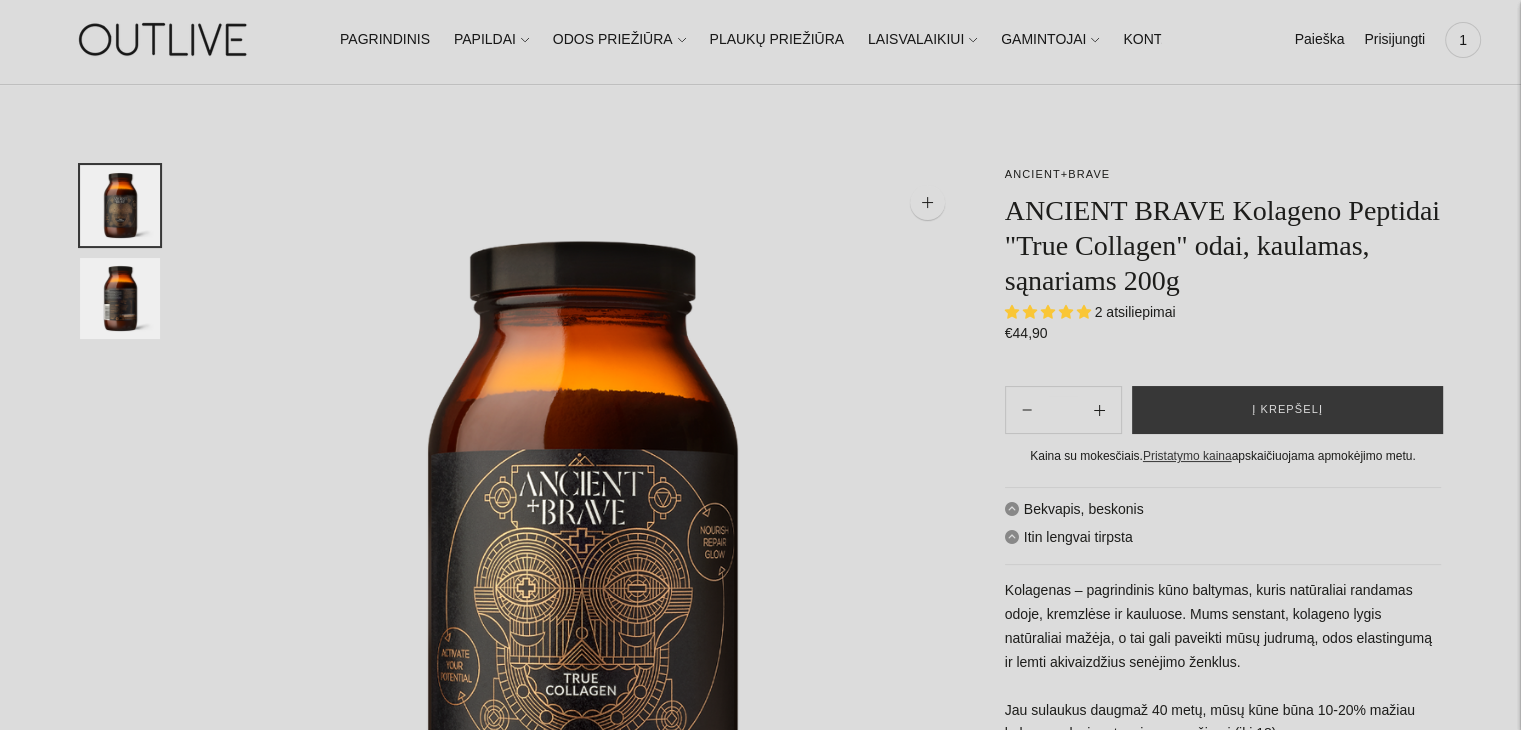 scroll, scrollTop: 0, scrollLeft: 0, axis: both 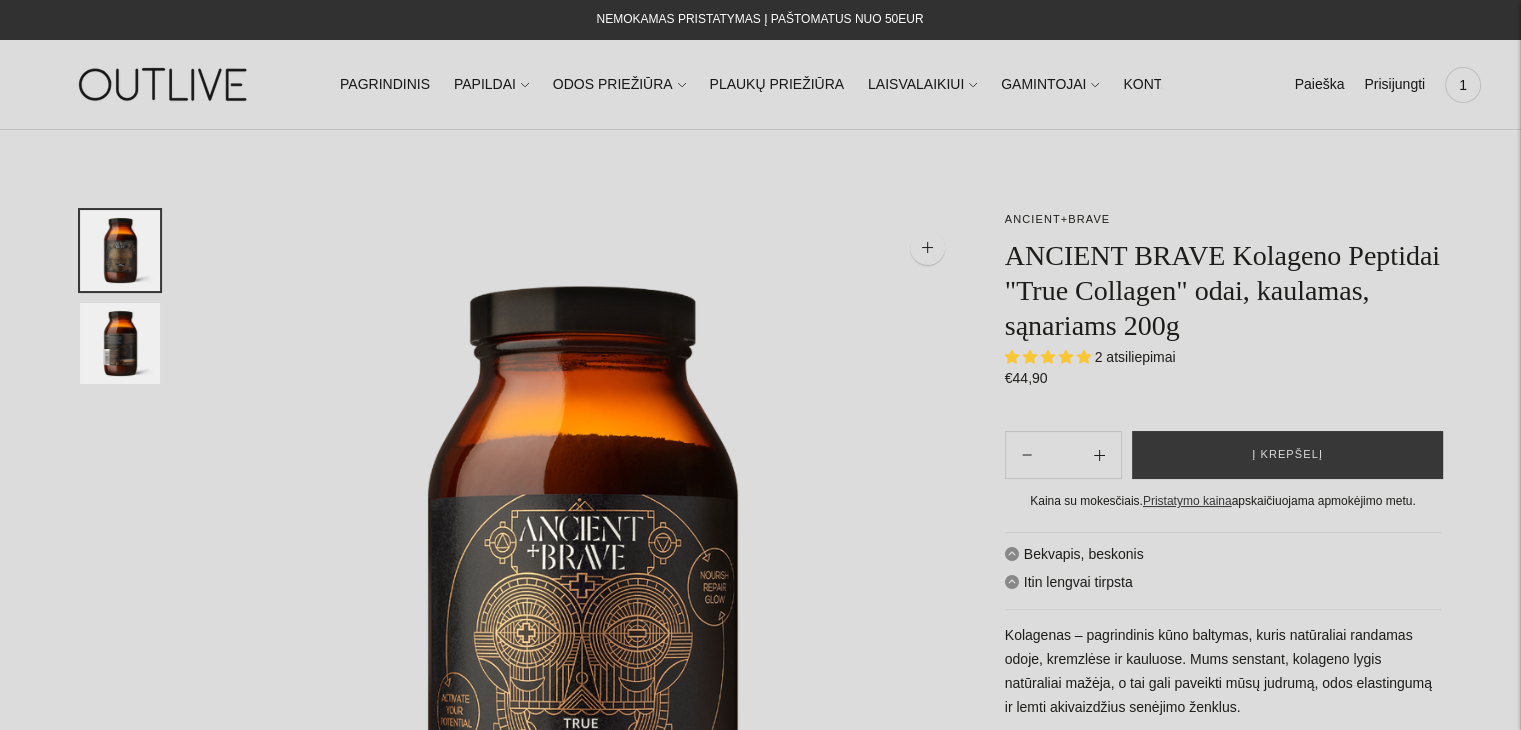 click at bounding box center [165, 84] 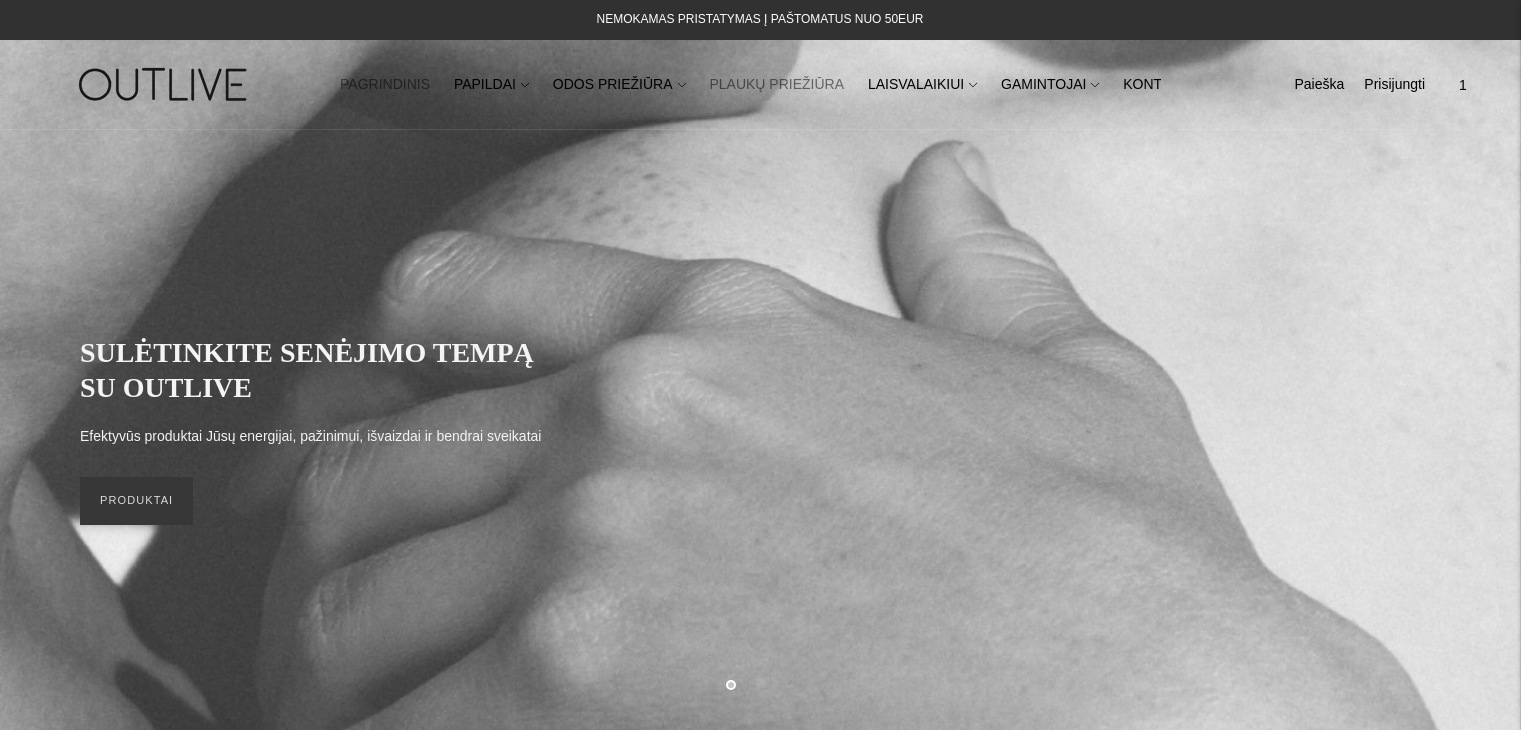 scroll, scrollTop: 0, scrollLeft: 0, axis: both 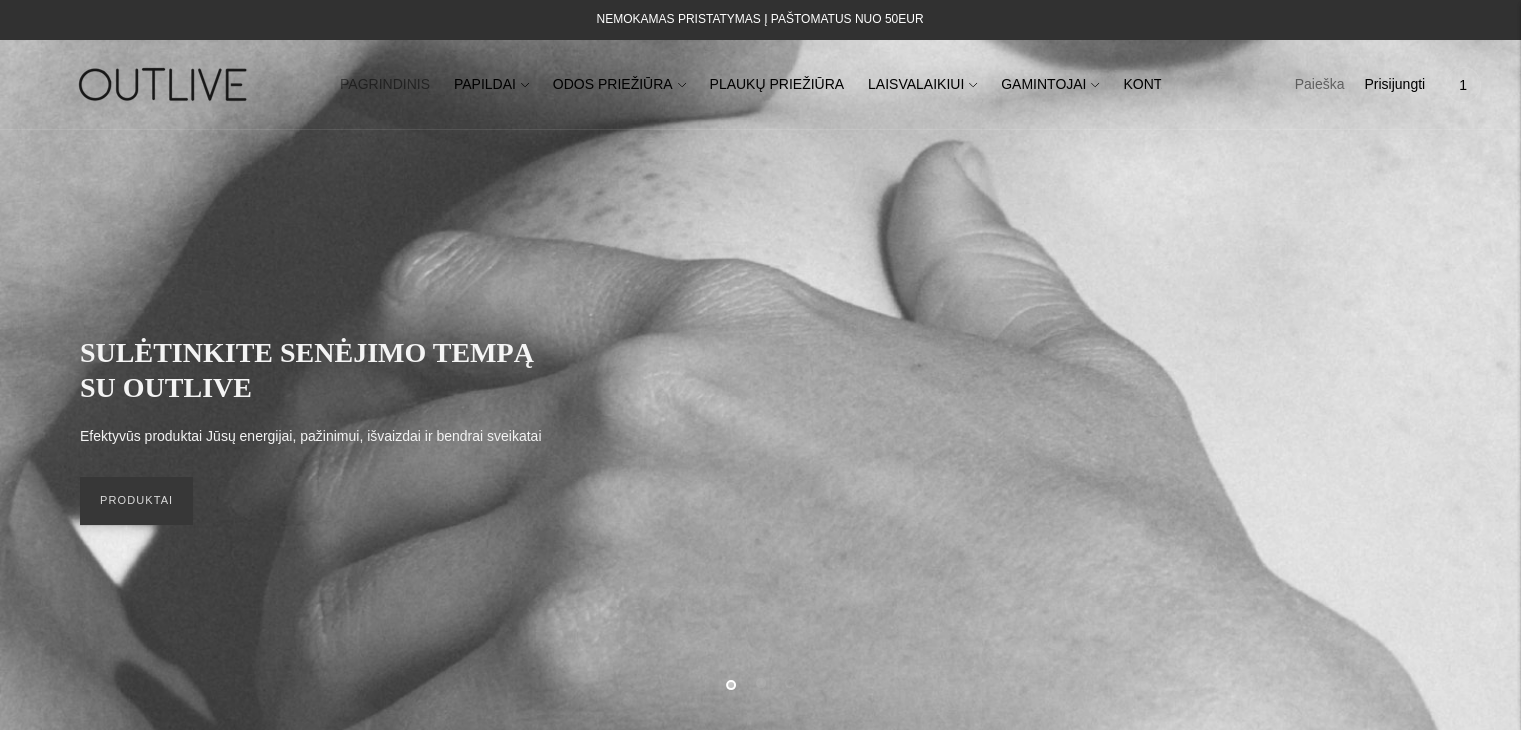 click on "Paieška" 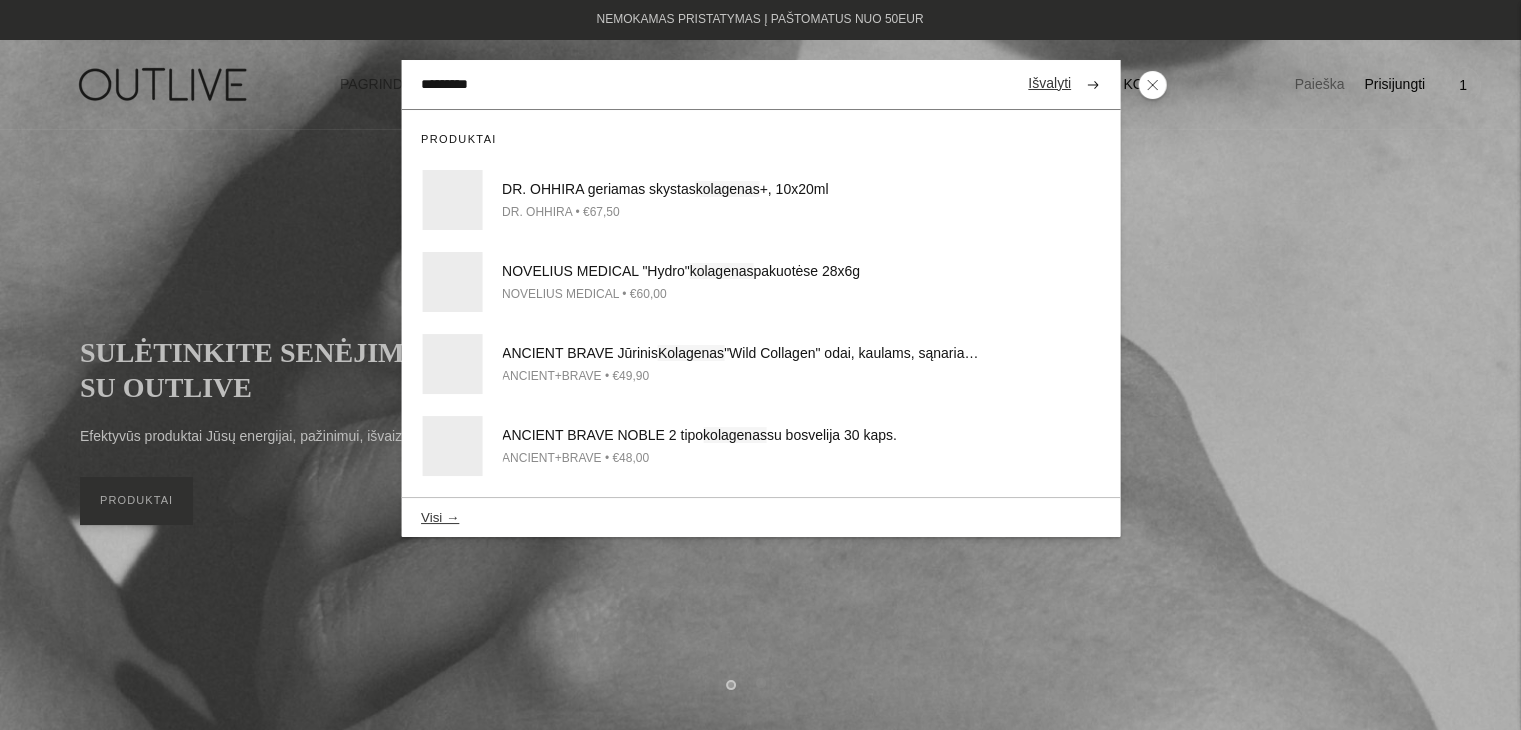type on "*********" 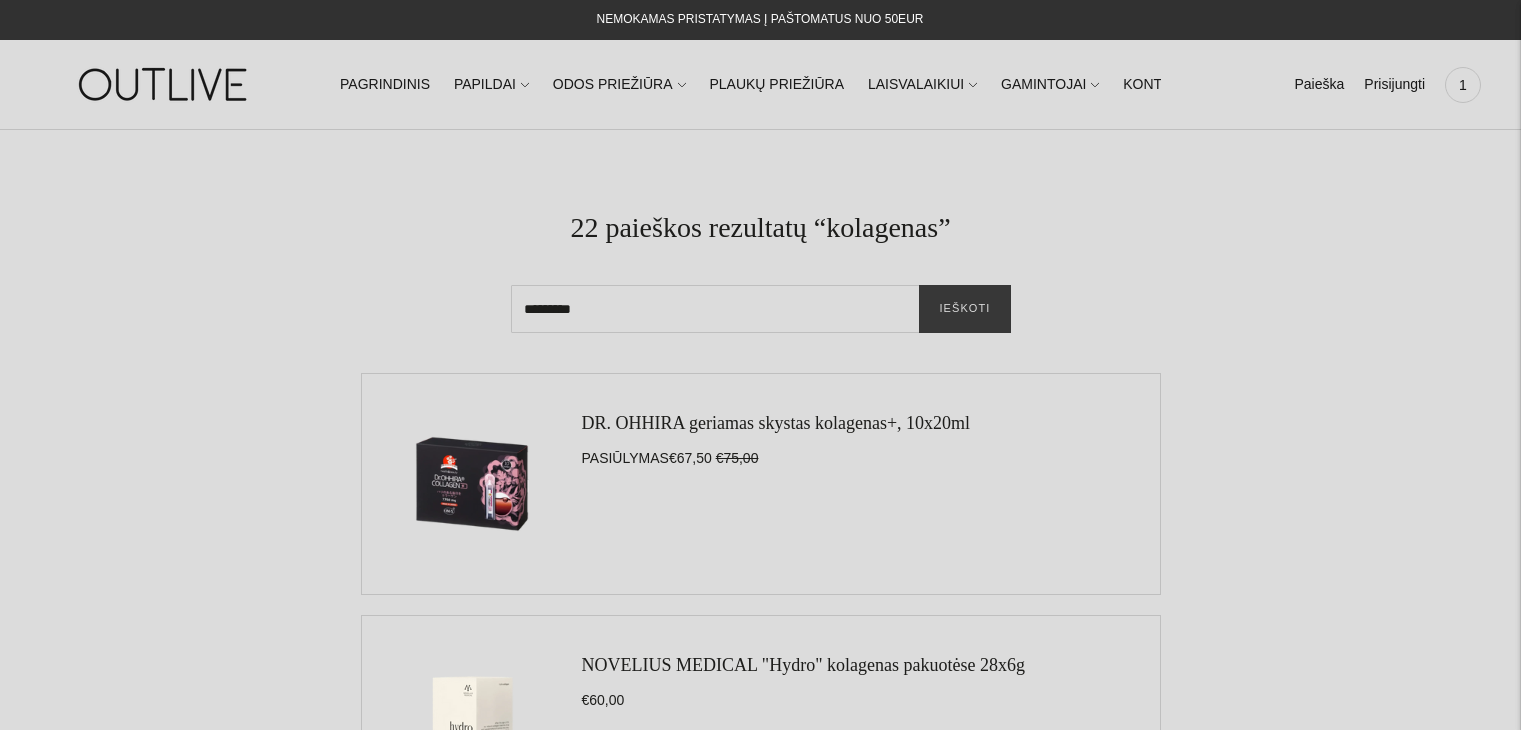 scroll, scrollTop: 0, scrollLeft: 0, axis: both 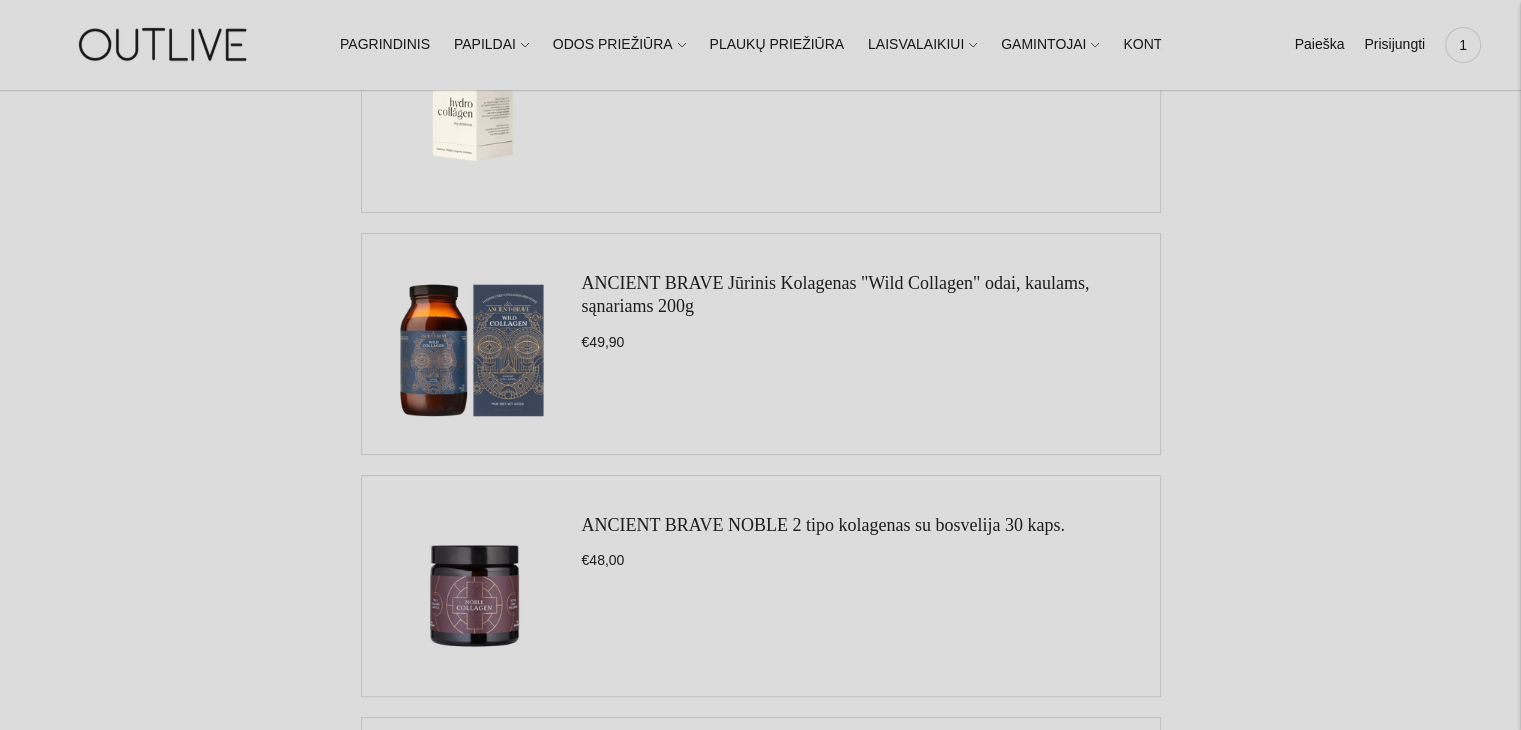 drag, startPoint x: 905, startPoint y: 339, endPoint x: 482, endPoint y: 324, distance: 423.26587 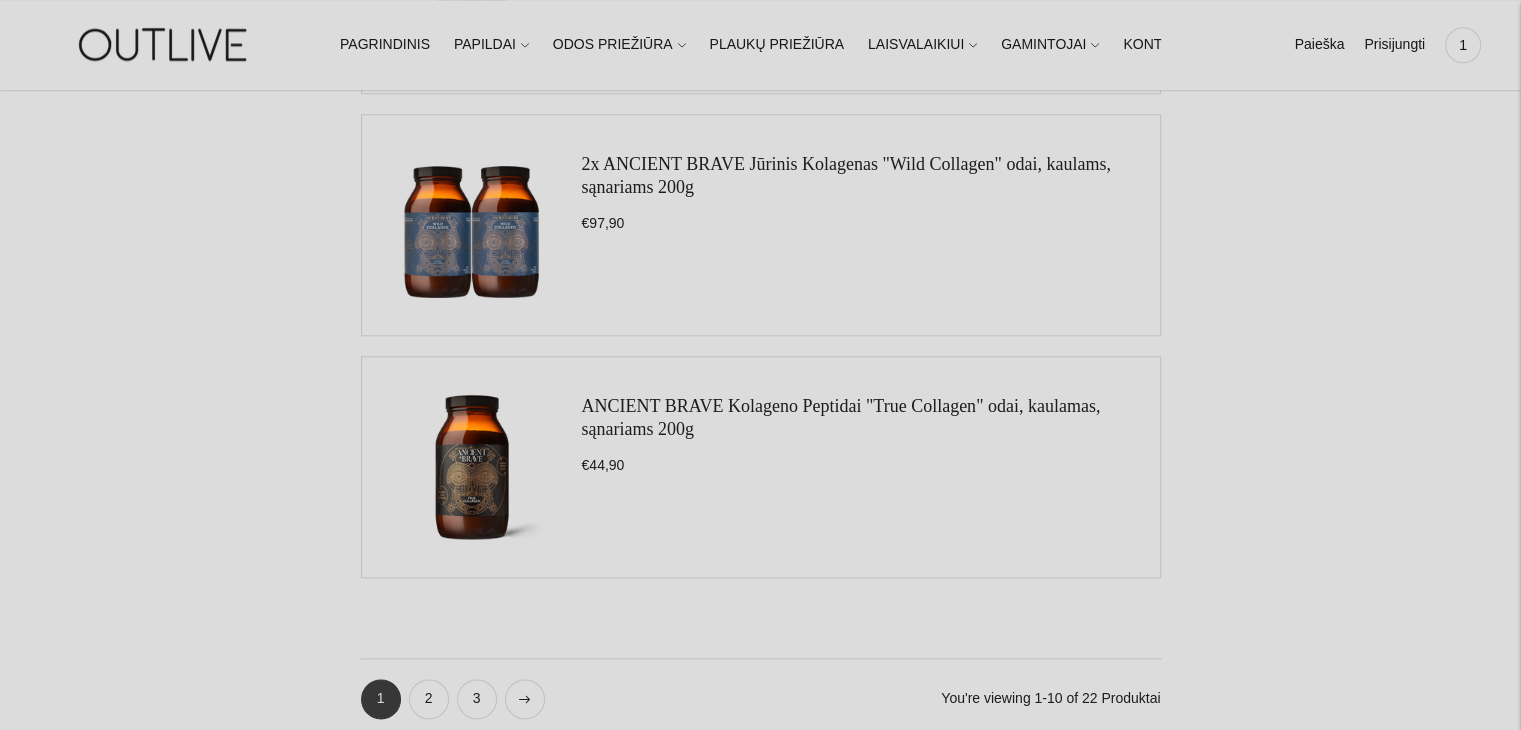 scroll, scrollTop: 2274, scrollLeft: 0, axis: vertical 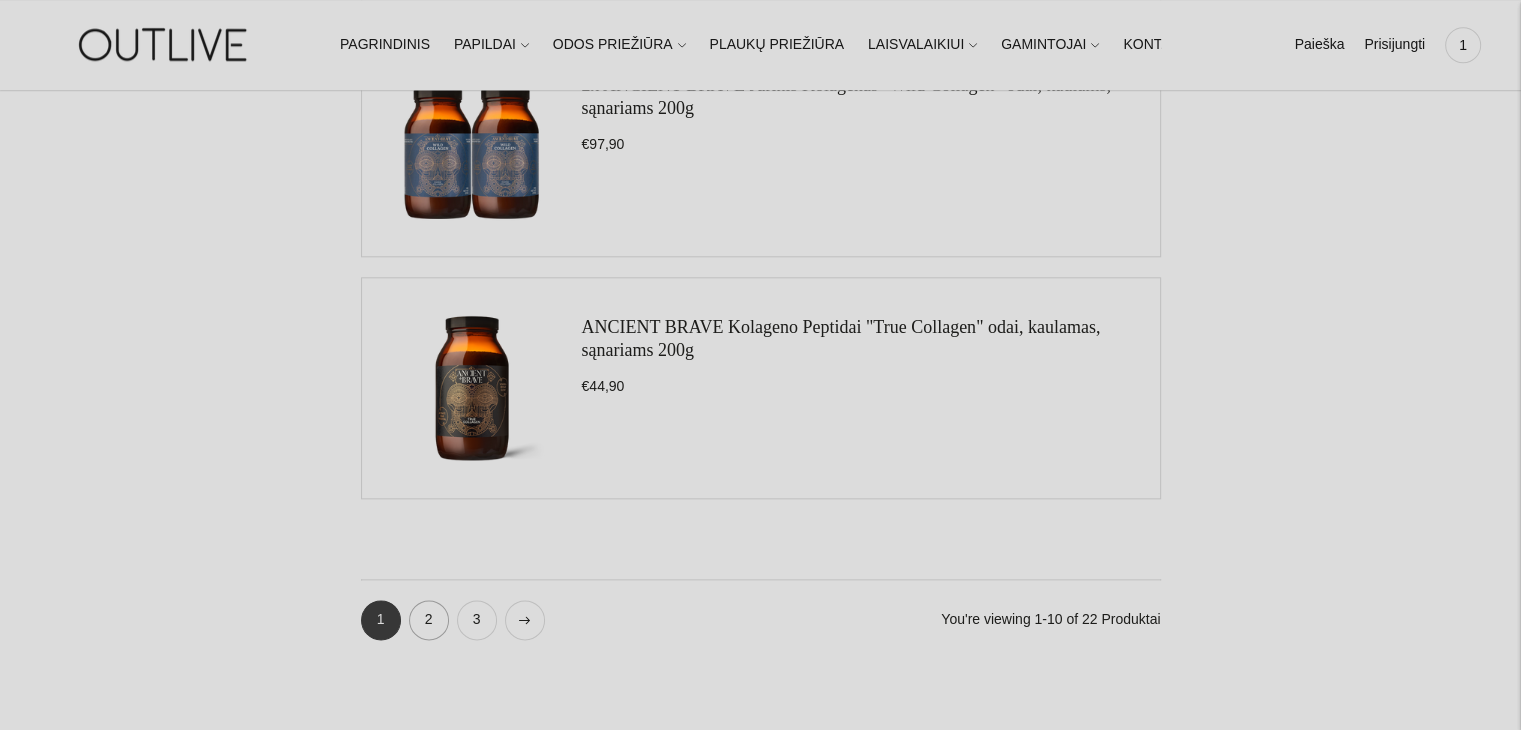 click on "2" at bounding box center (429, 620) 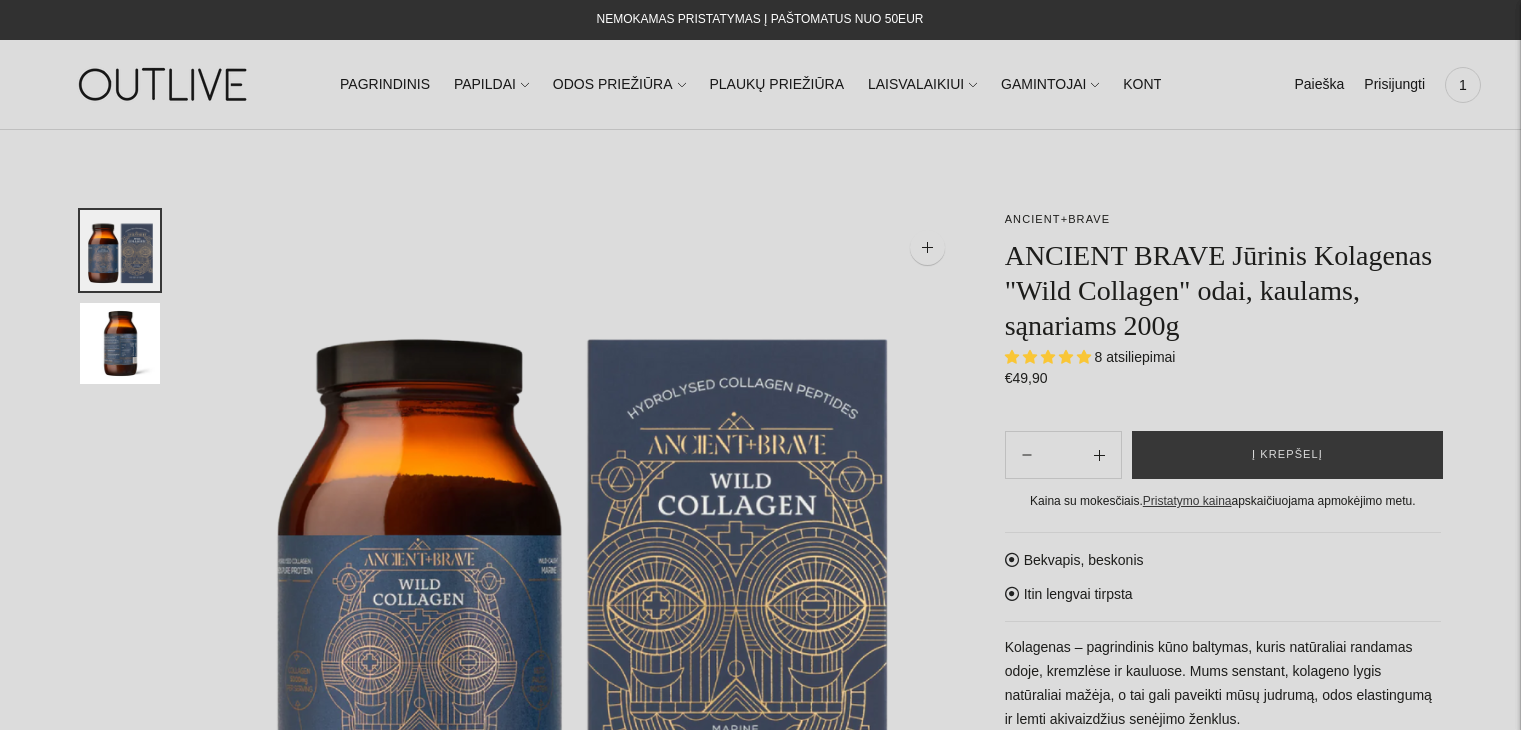scroll, scrollTop: 0, scrollLeft: 0, axis: both 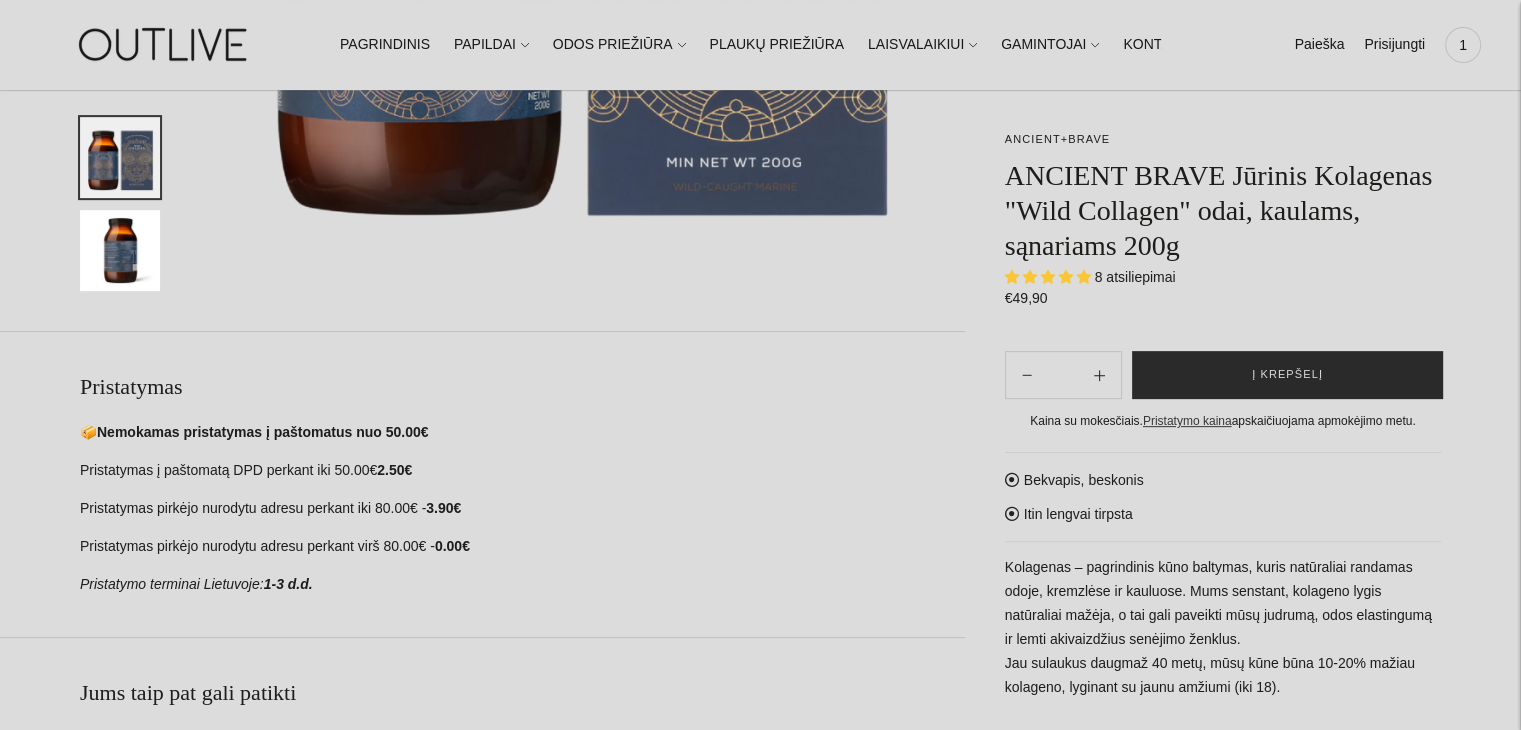 click on "Į krepšelį" at bounding box center (1287, 375) 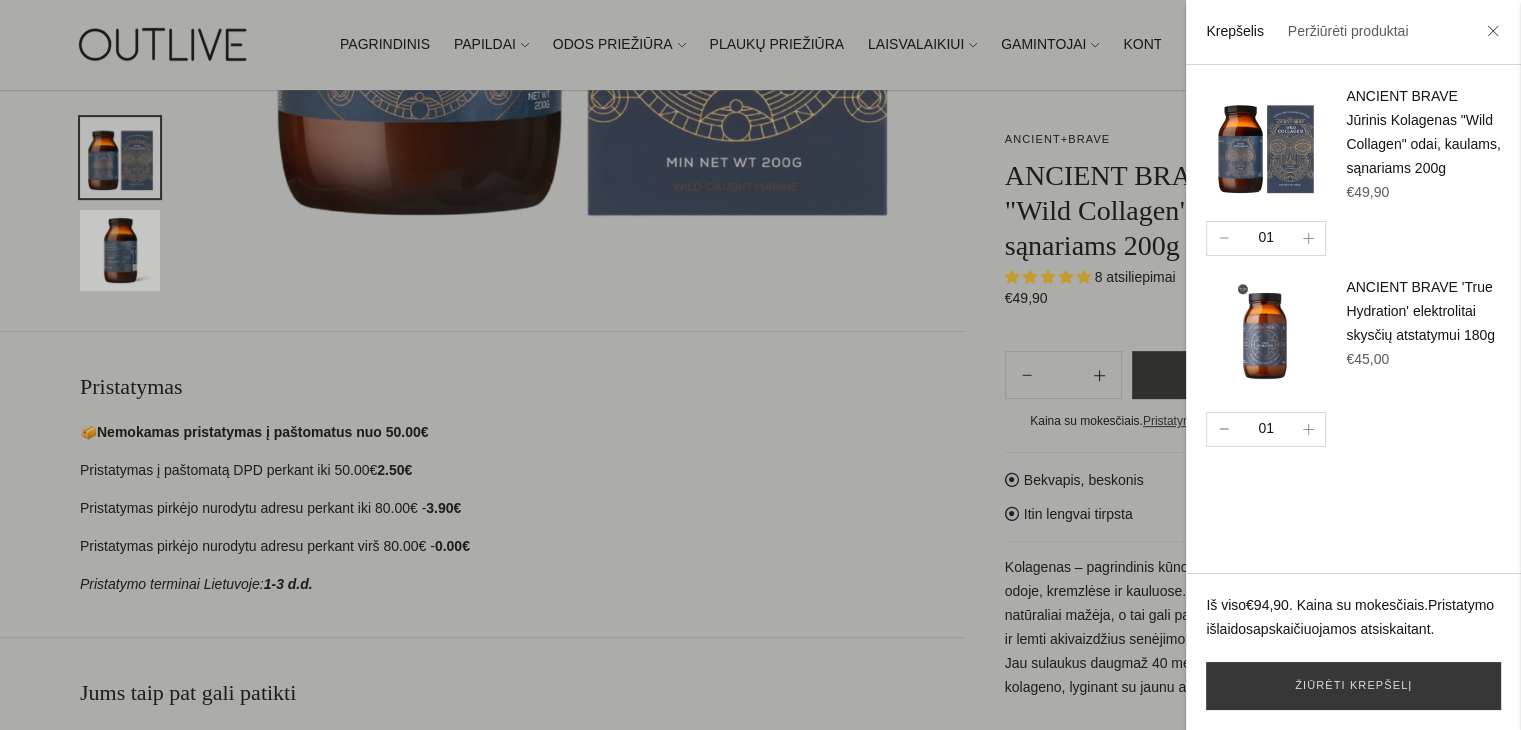 click 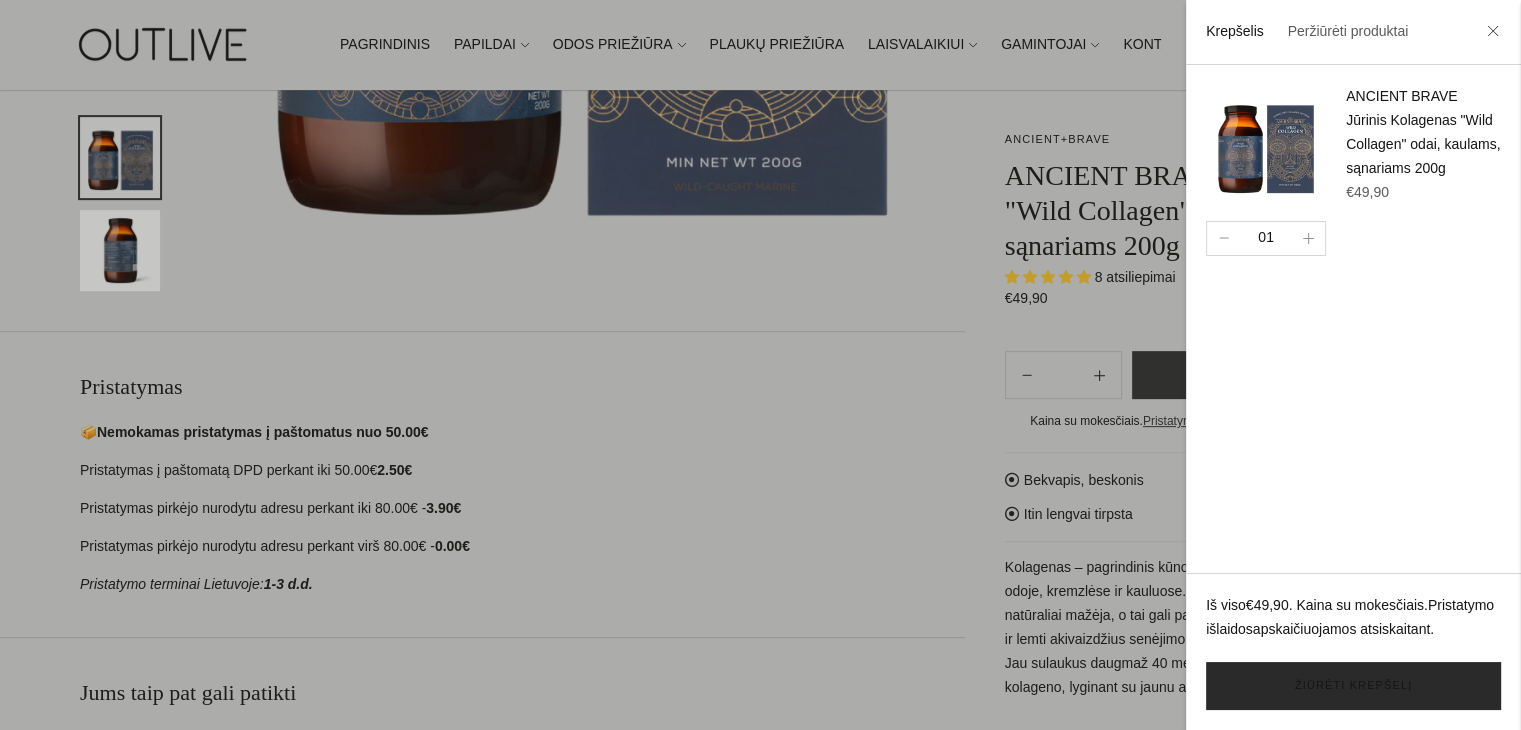 click on "Žiūrėti krepšelį" at bounding box center (1353, 686) 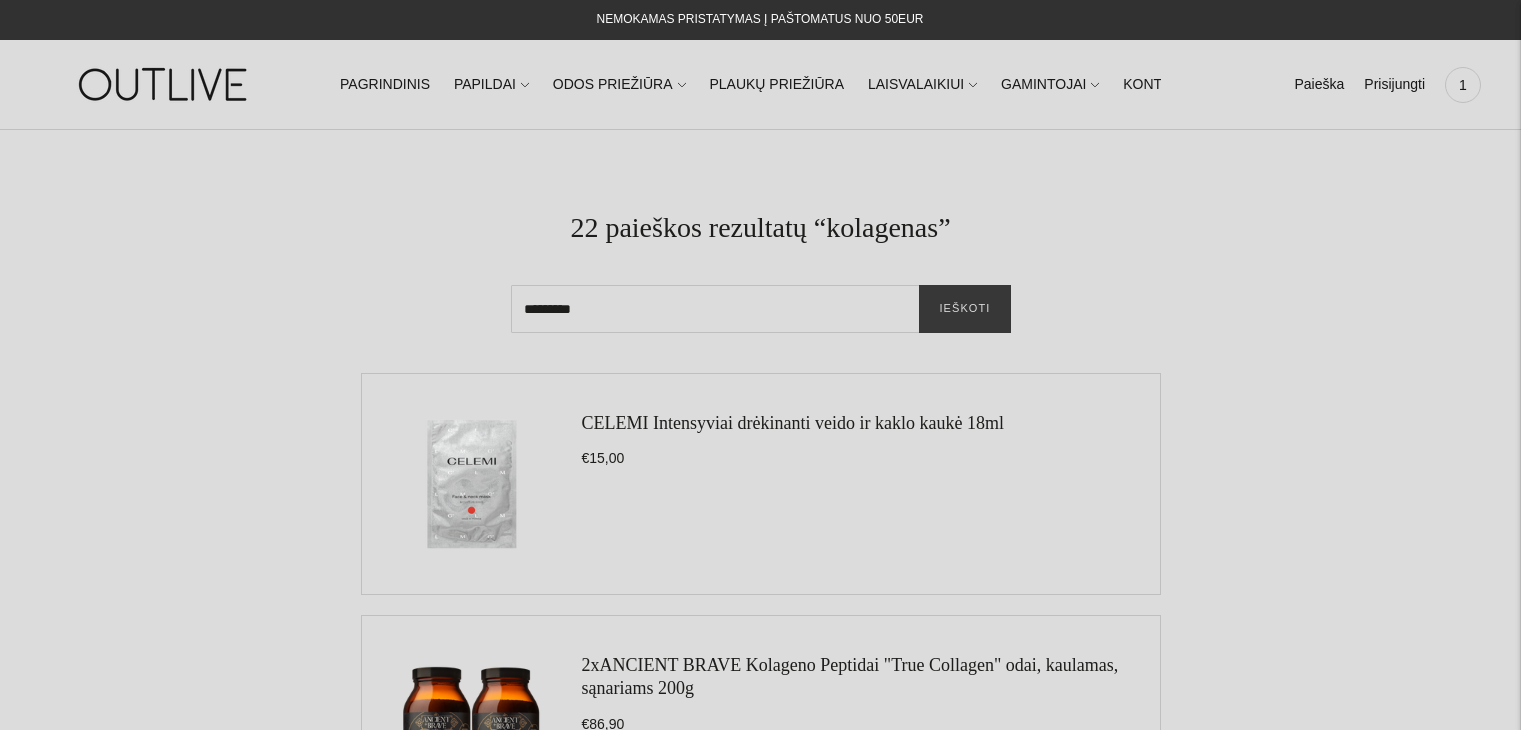 scroll, scrollTop: 0, scrollLeft: 0, axis: both 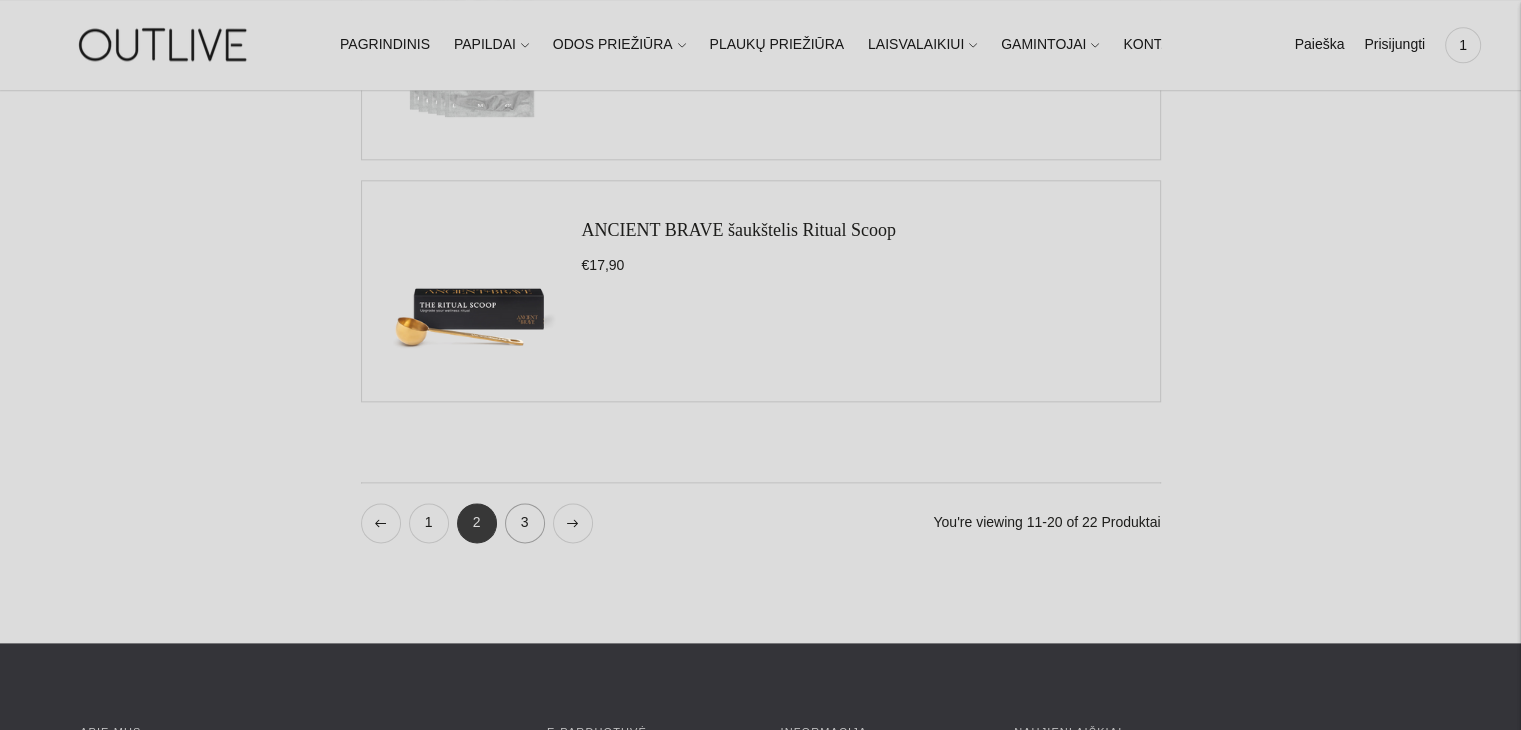 click on "3" at bounding box center [525, 523] 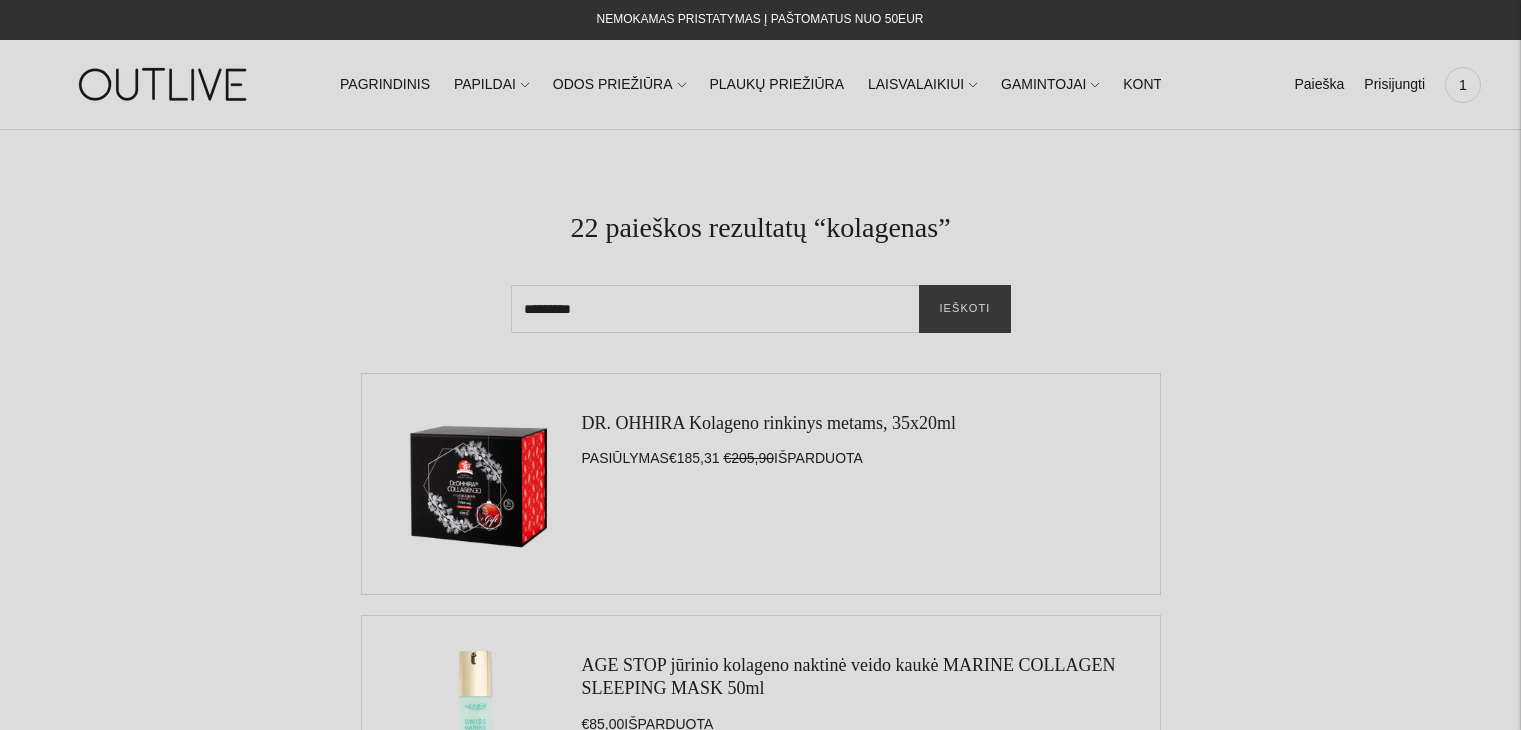 scroll, scrollTop: 0, scrollLeft: 0, axis: both 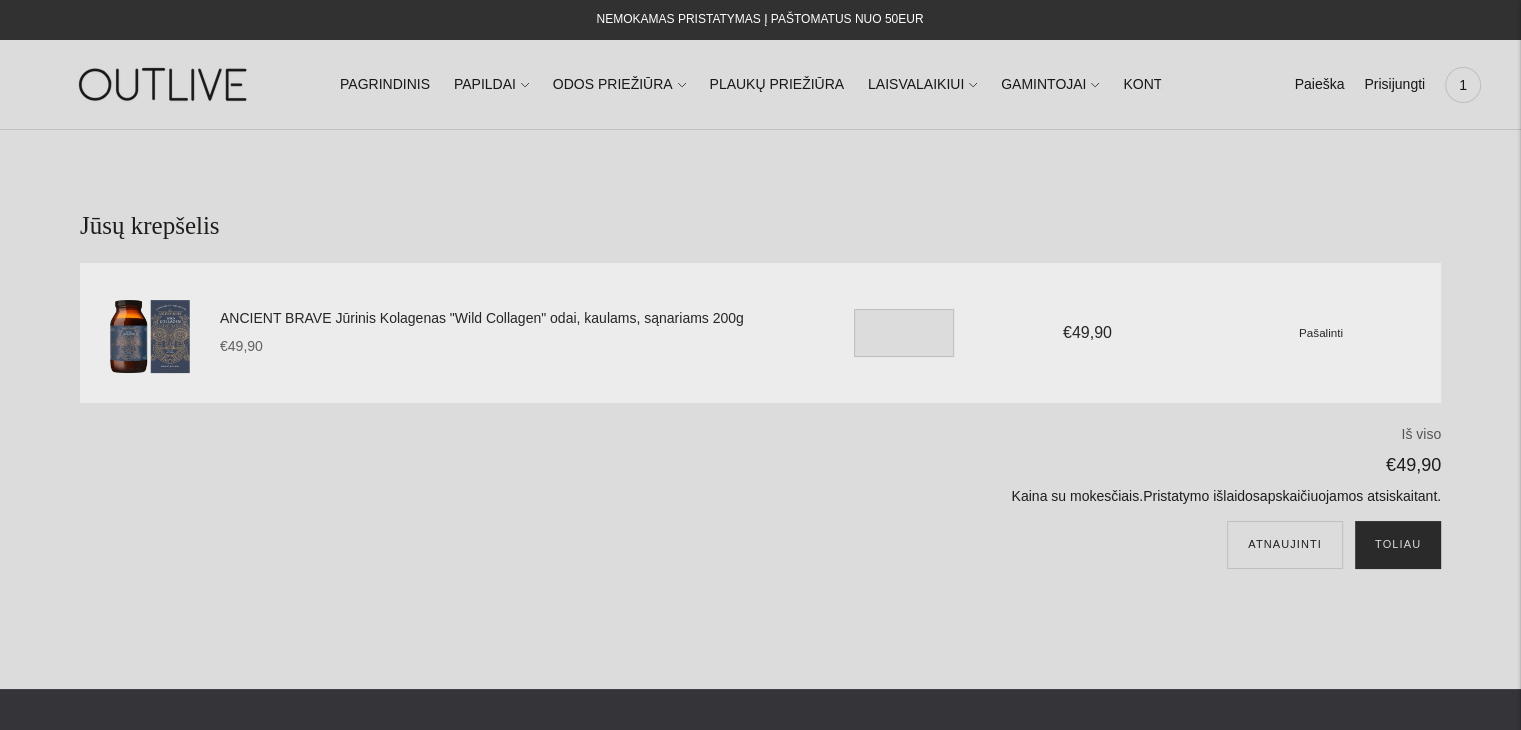 click on "Toliau" at bounding box center [1398, 545] 